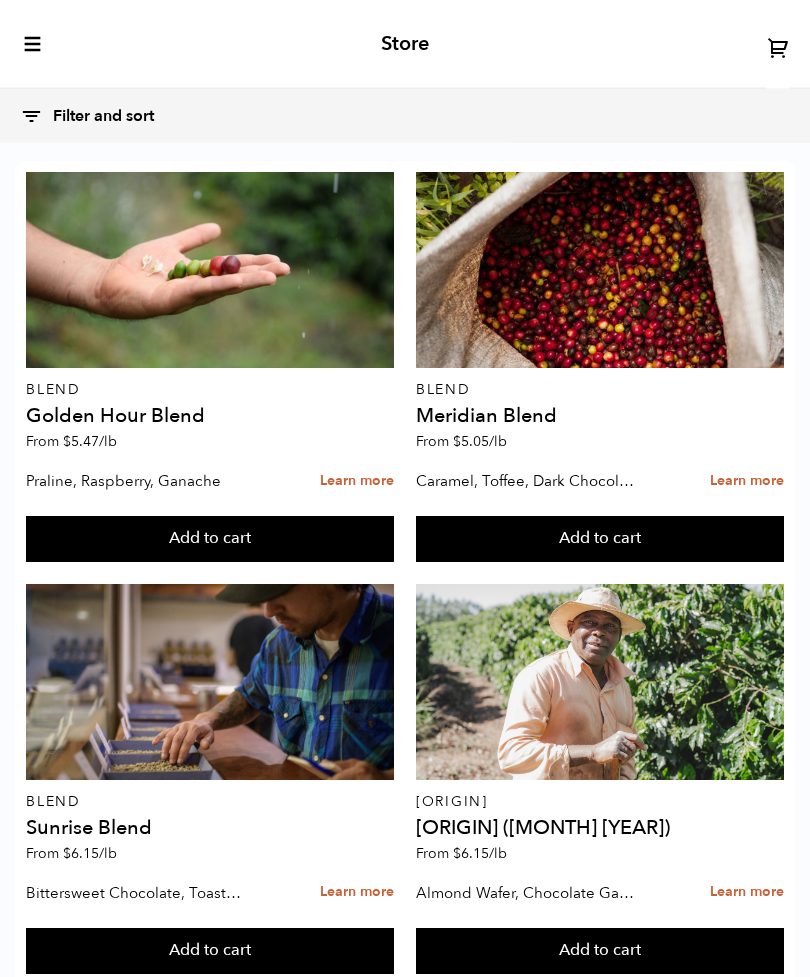 scroll, scrollTop: 3573, scrollLeft: 0, axis: vertical 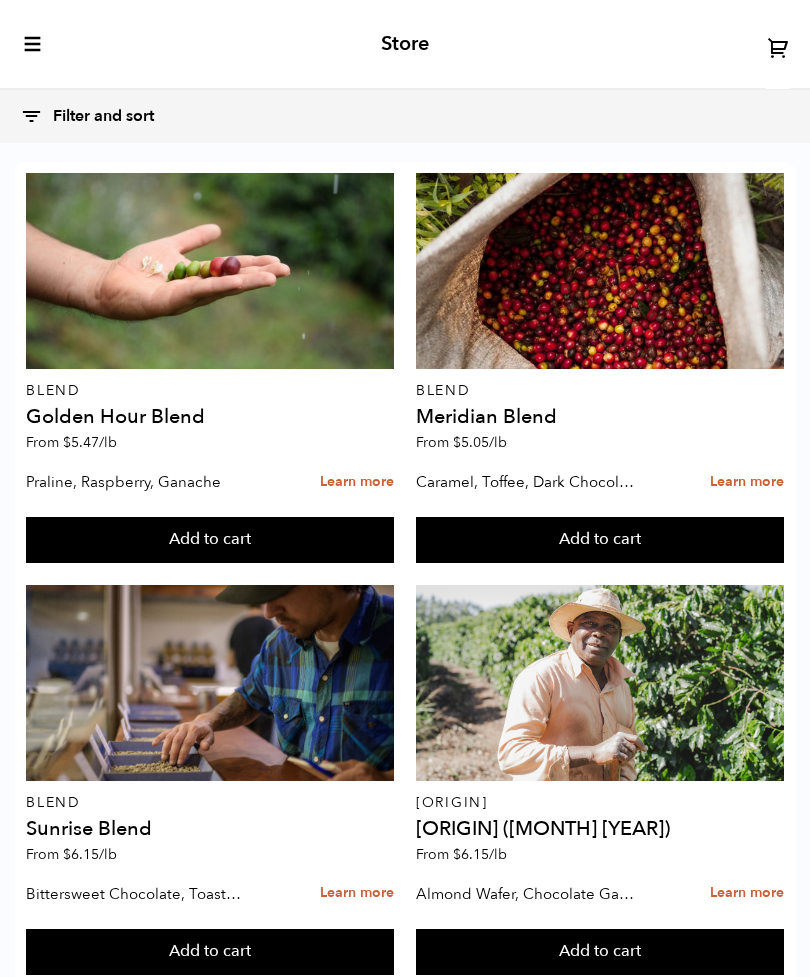 click on "Peru   Decaf Churupampa SWP (DEC 24)
From
$ 5.40 /lb" at bounding box center (210, 317) 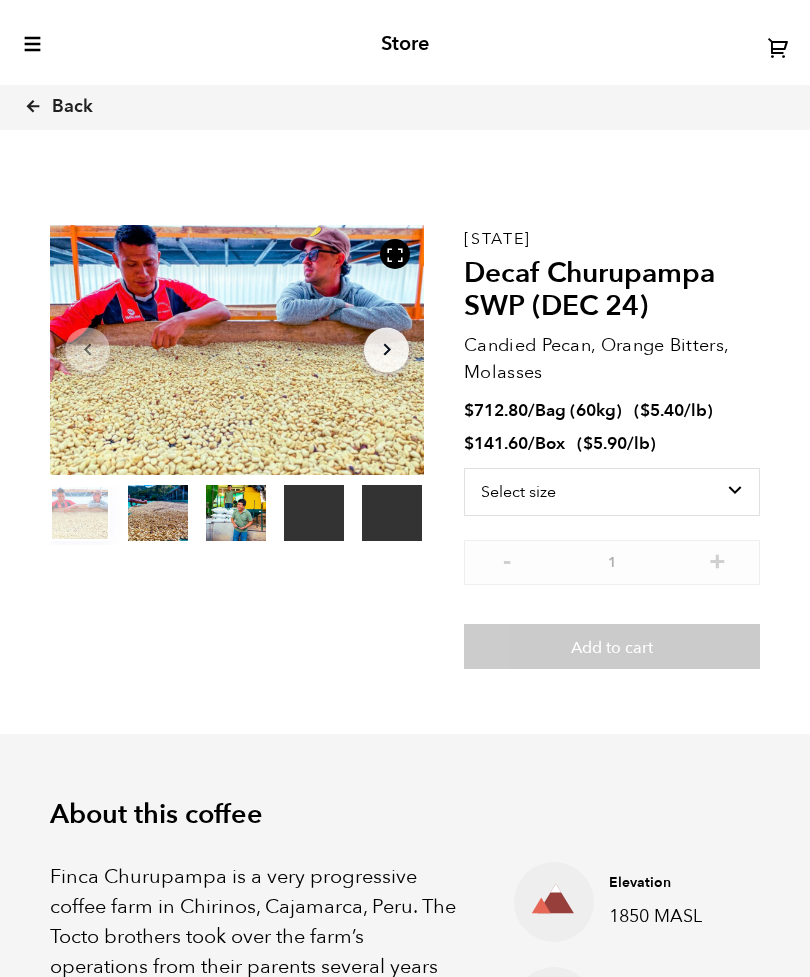 scroll, scrollTop: 0, scrollLeft: 0, axis: both 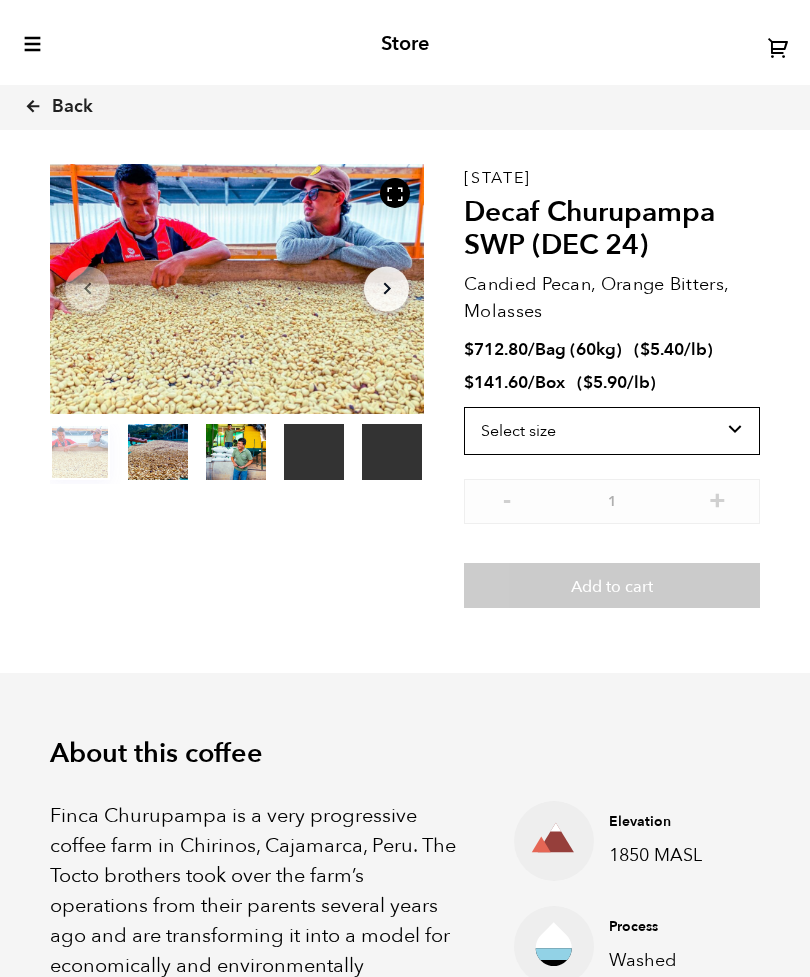 click on "Select size   Bag (60kg) (132 lbs) Box (24 lbs)" at bounding box center (612, 431) 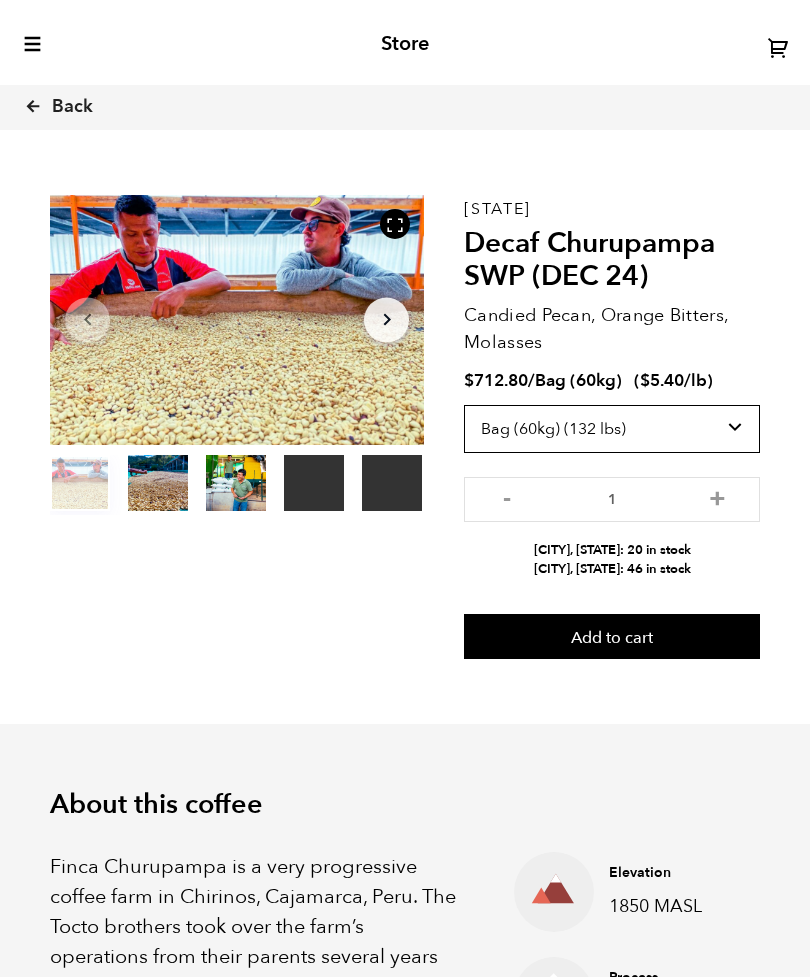 scroll, scrollTop: 29, scrollLeft: 0, axis: vertical 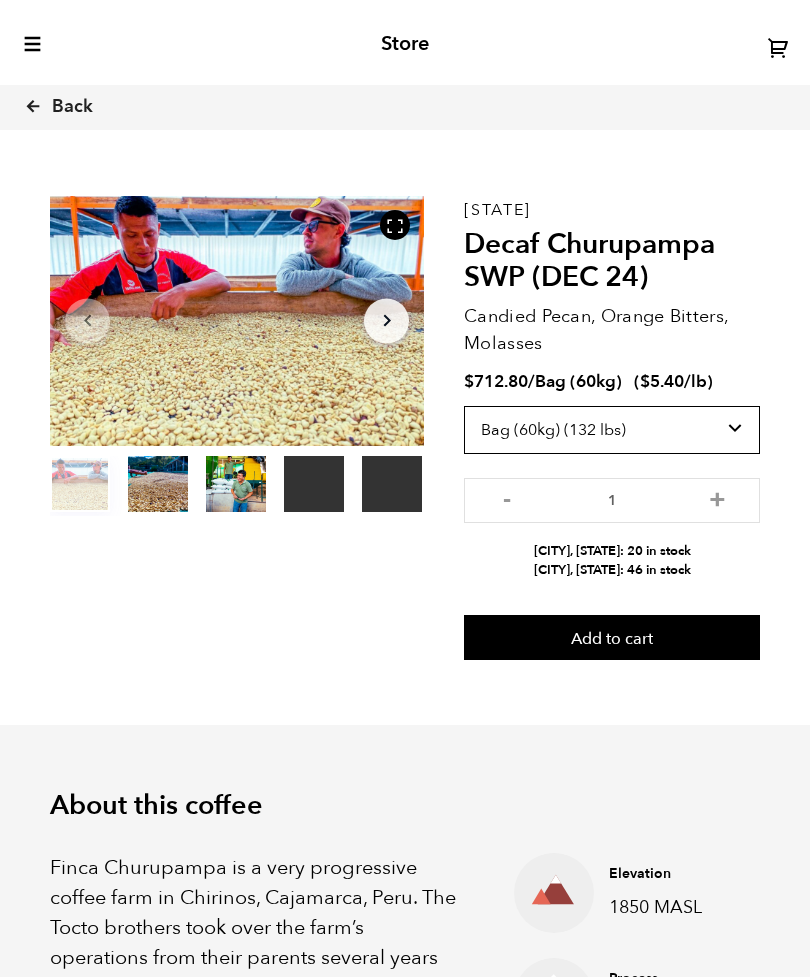 click on "Select size   Bag (60kg) (132 lbs) Box (24 lbs)" at bounding box center [612, 430] 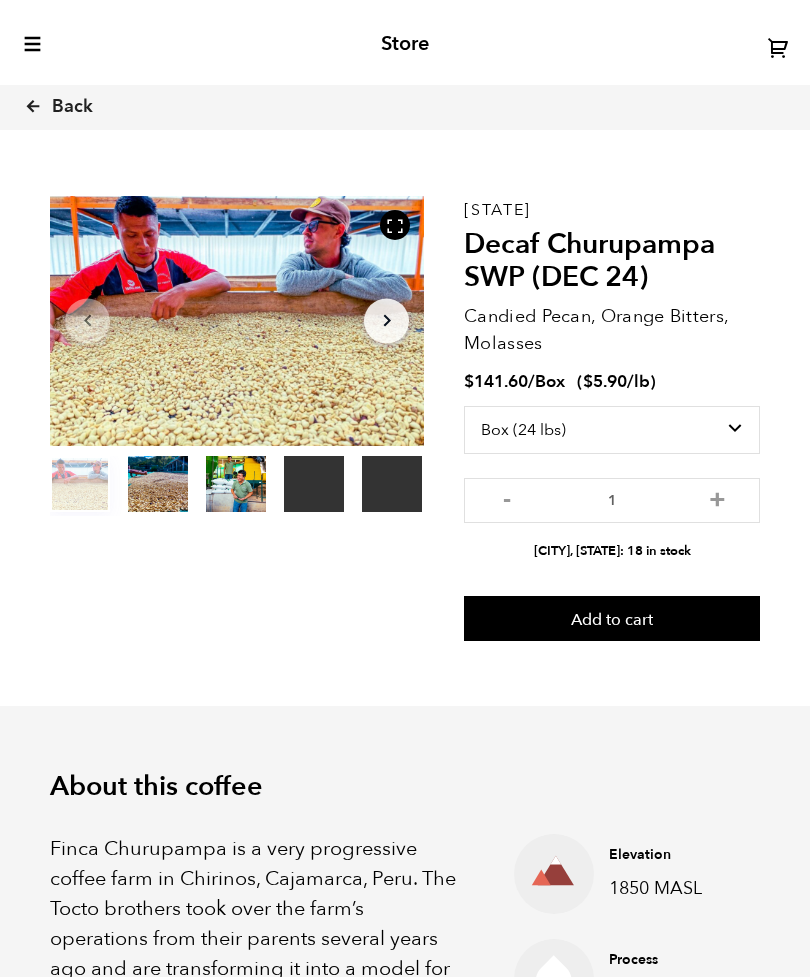click at bounding box center [33, 106] 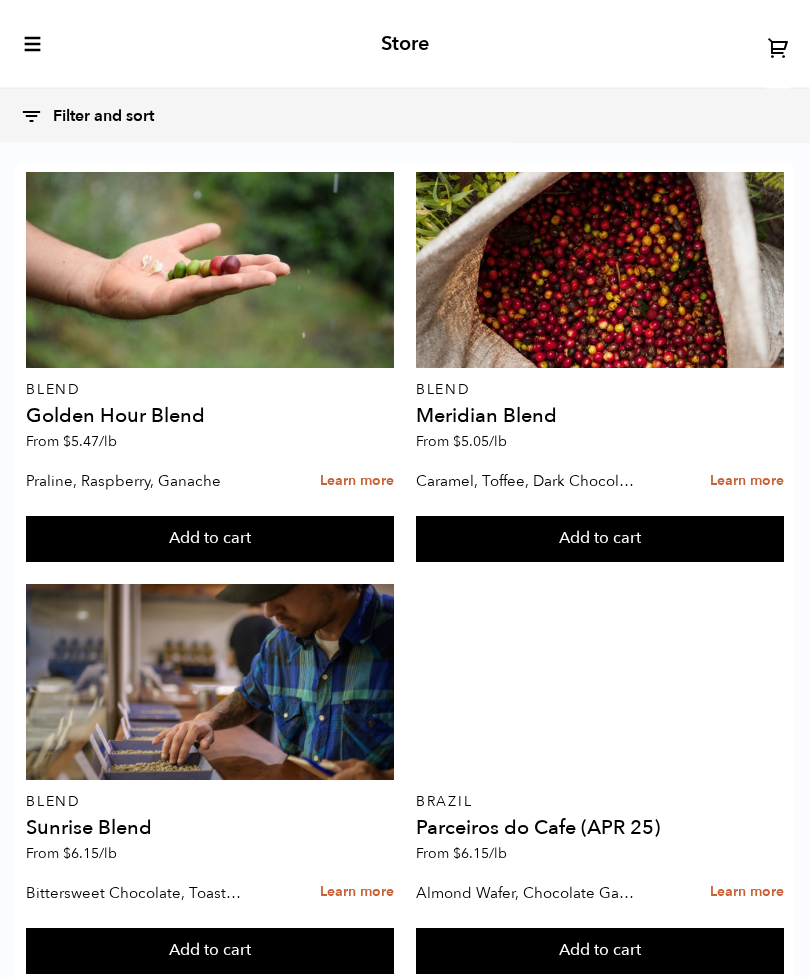 scroll, scrollTop: 1756, scrollLeft: 0, axis: vertical 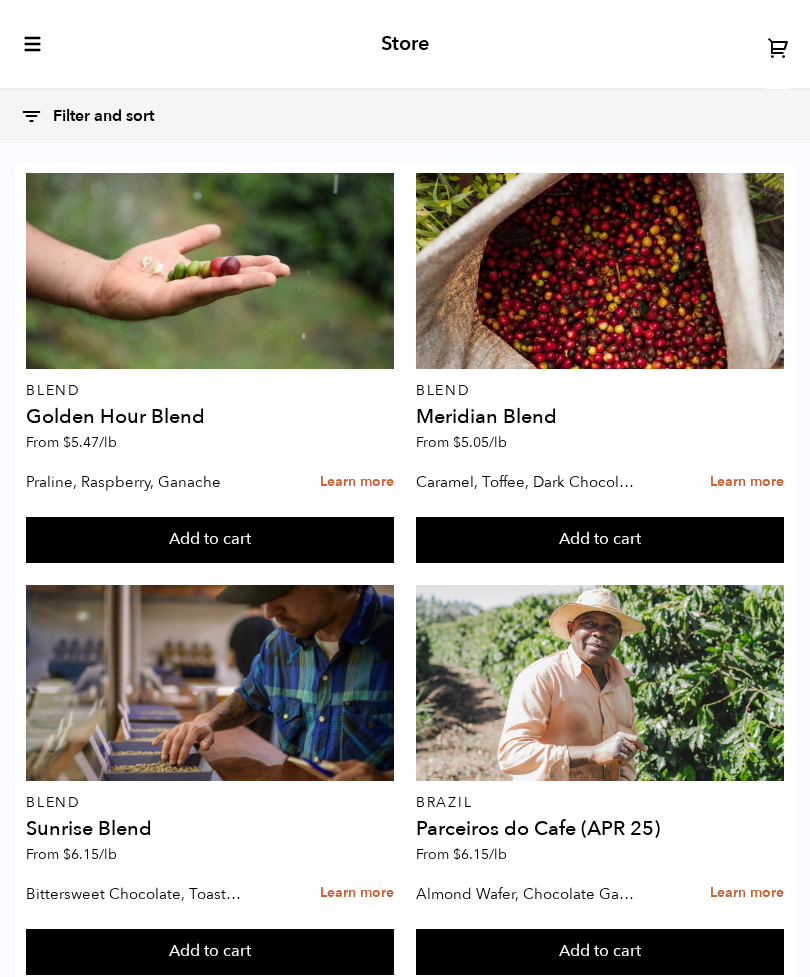 click at bounding box center [600, 2330] 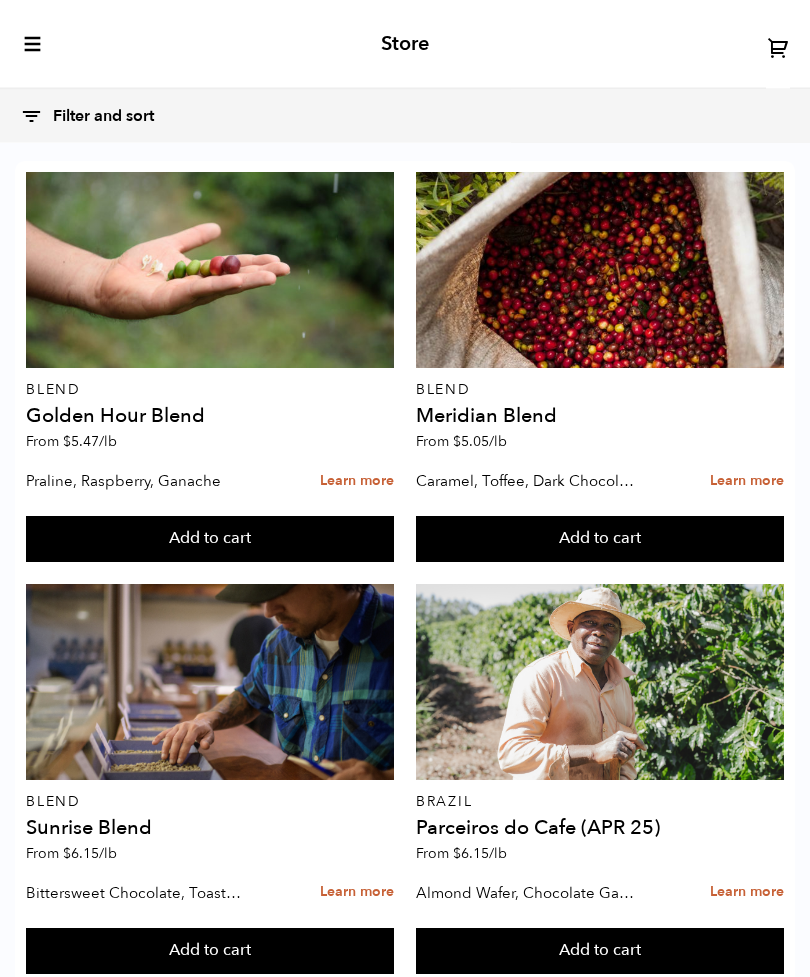 scroll, scrollTop: 1839, scrollLeft: 0, axis: vertical 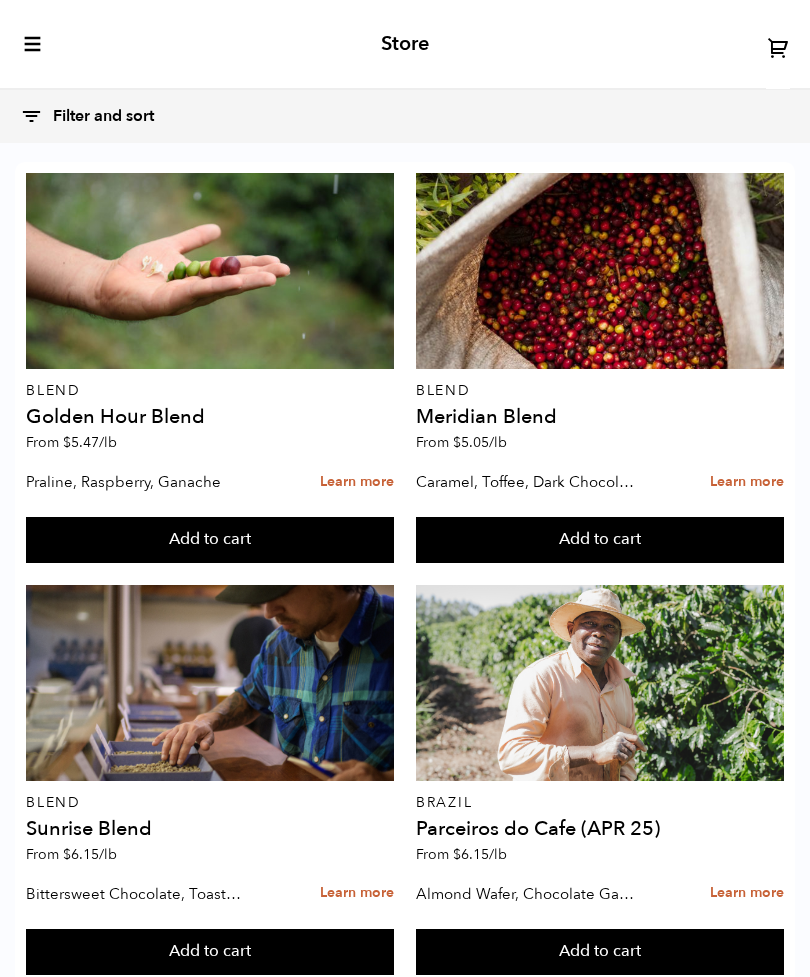 click at bounding box center (210, 2330) 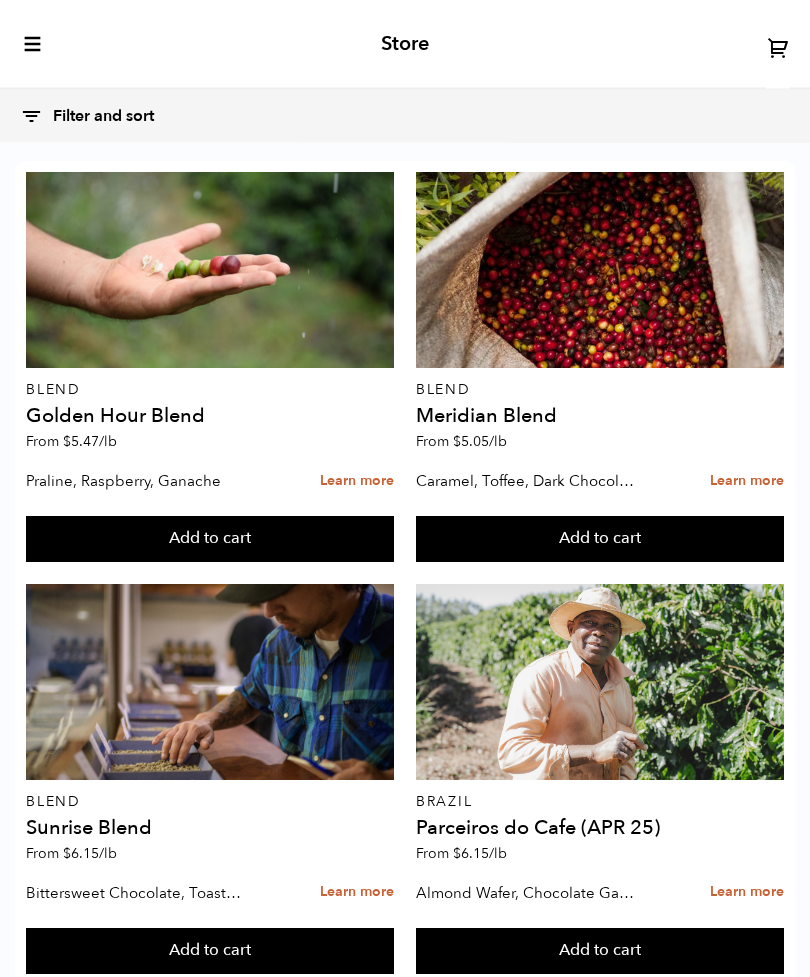 scroll, scrollTop: 2247, scrollLeft: 0, axis: vertical 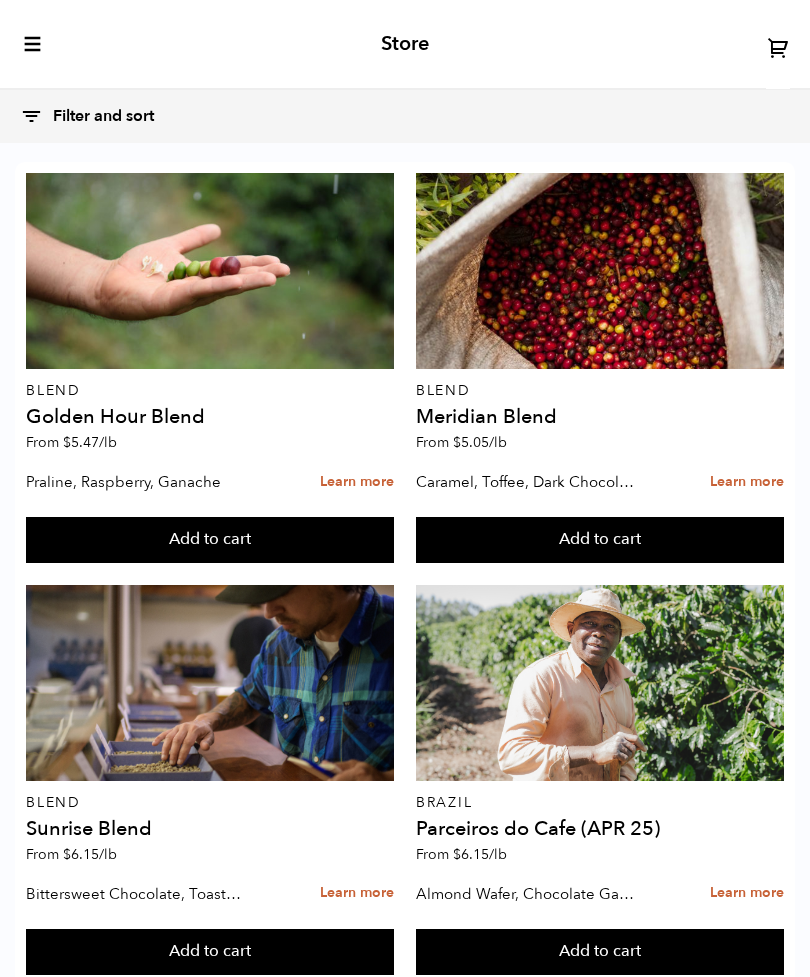 click at bounding box center [210, 2742] 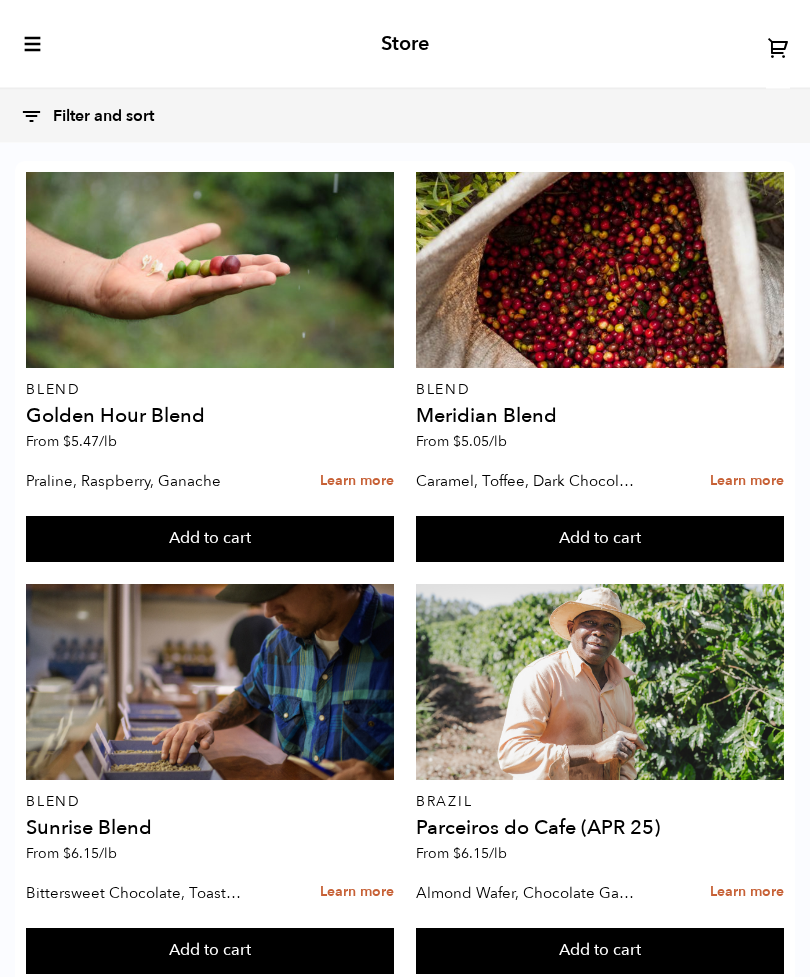 scroll, scrollTop: 10, scrollLeft: 0, axis: vertical 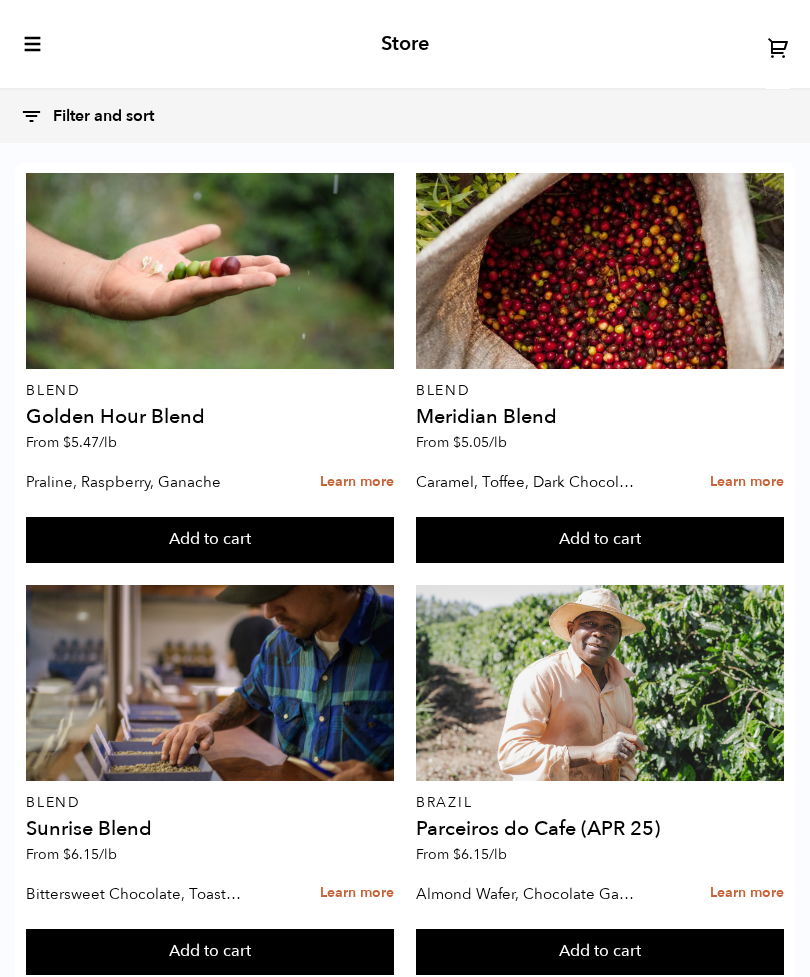click at bounding box center (600, 271) 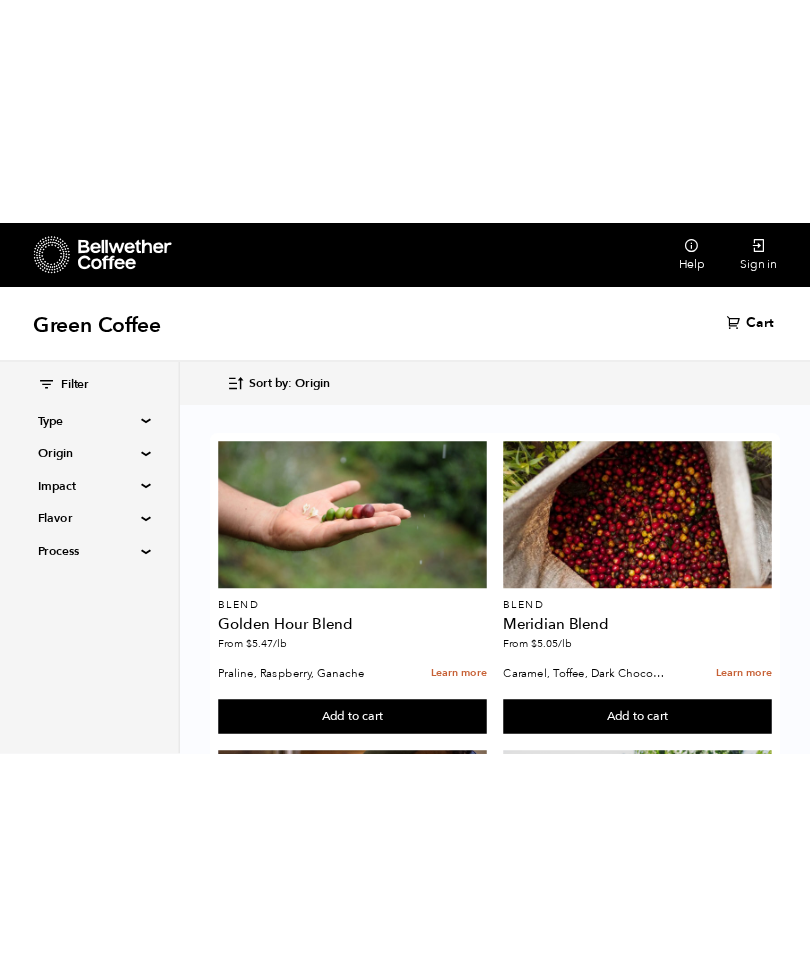 scroll, scrollTop: 0, scrollLeft: 0, axis: both 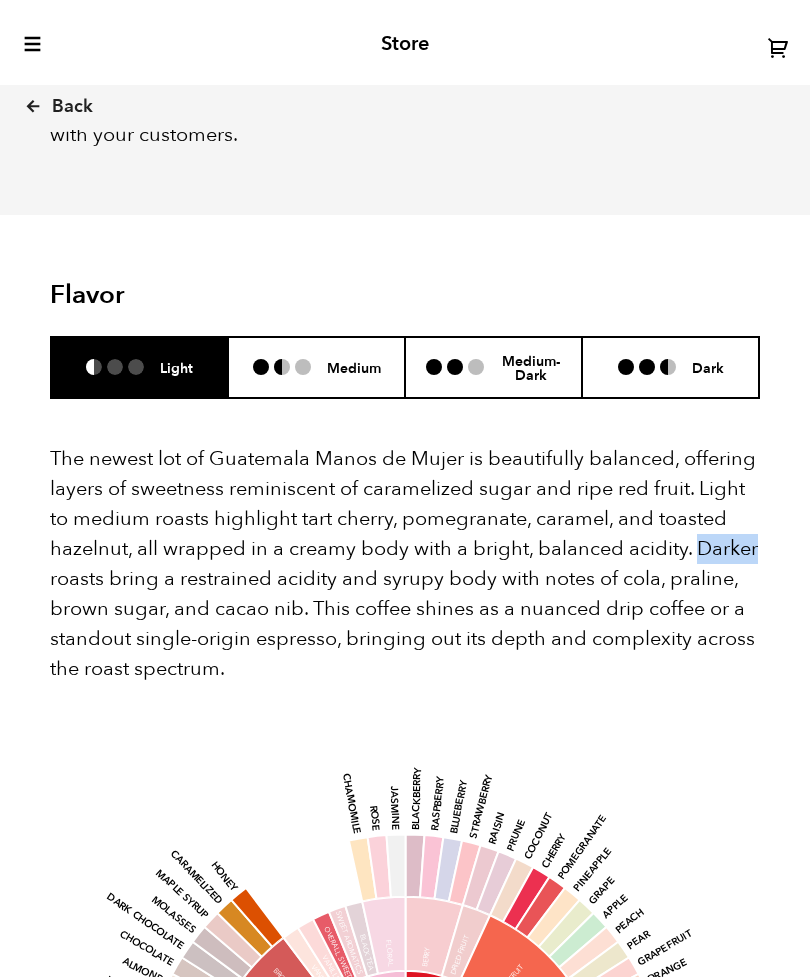click on "The newest lot of Guatemala Manos de Mujer is beautifully balanced, offering layers of sweetness reminiscent of caramelized sugar and ripe red fruit. Light to medium roasts highlight tart cherry, pomegranate, caramel, and toasted hazelnut, all wrapped in a creamy body with a bright, balanced acidity. Darker roasts bring a restrained acidity and syrupy body with notes of cola, praline, brown sugar, and cacao nib. This coffee shines as a nuanced drip coffee or a standout single-origin espresso, bringing out its depth and complexity across the roast spectrum.   base Fruity Sour/Fermented Green/Vegetative Other Roasted Spices Nutty/Cocoa Sweet Floral Berry Dried Fruit Other Fruit Citrus Fruit Sour Alcohol/Fermented Olive Oil Raw Green/Vegetative Beany Papery/Musty Chemical Pipe Tobacco Tobacco Burnt Cereal Pungent Pepper Brown Spice Nutty Cocoa Brown Sugar Vanilla Vanillin Overall Sweet Sweet Aromatics Black Tea Floral Blackberry Raspberry Blueberry Strawberry Raisin Prune Coconut Cherry Pomegranate Pineapple" at bounding box center [405, 759] 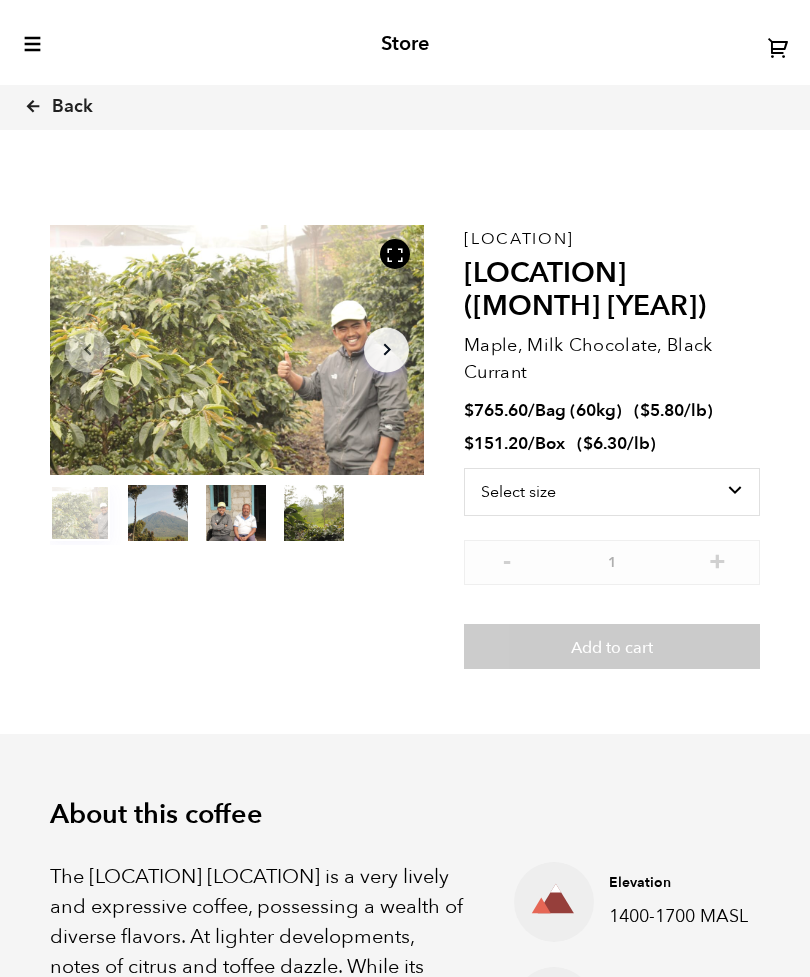 scroll, scrollTop: 0, scrollLeft: 0, axis: both 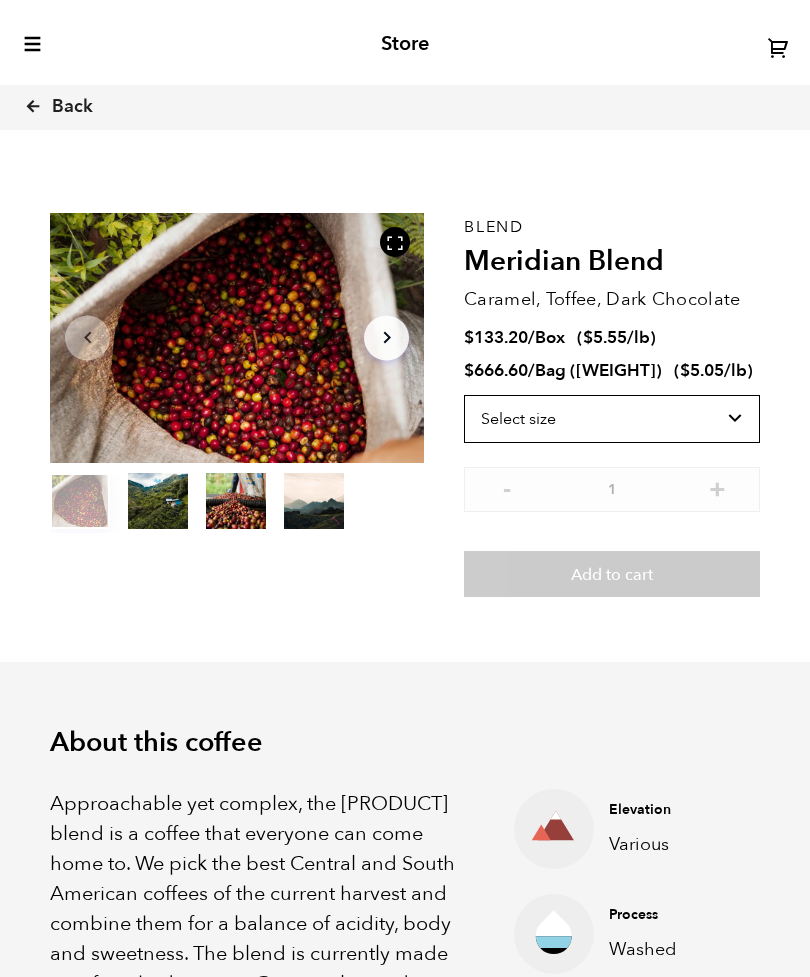 click on "Select size   Bag (60kg) (132 lbs) Box (24 lbs)" at bounding box center [612, 419] 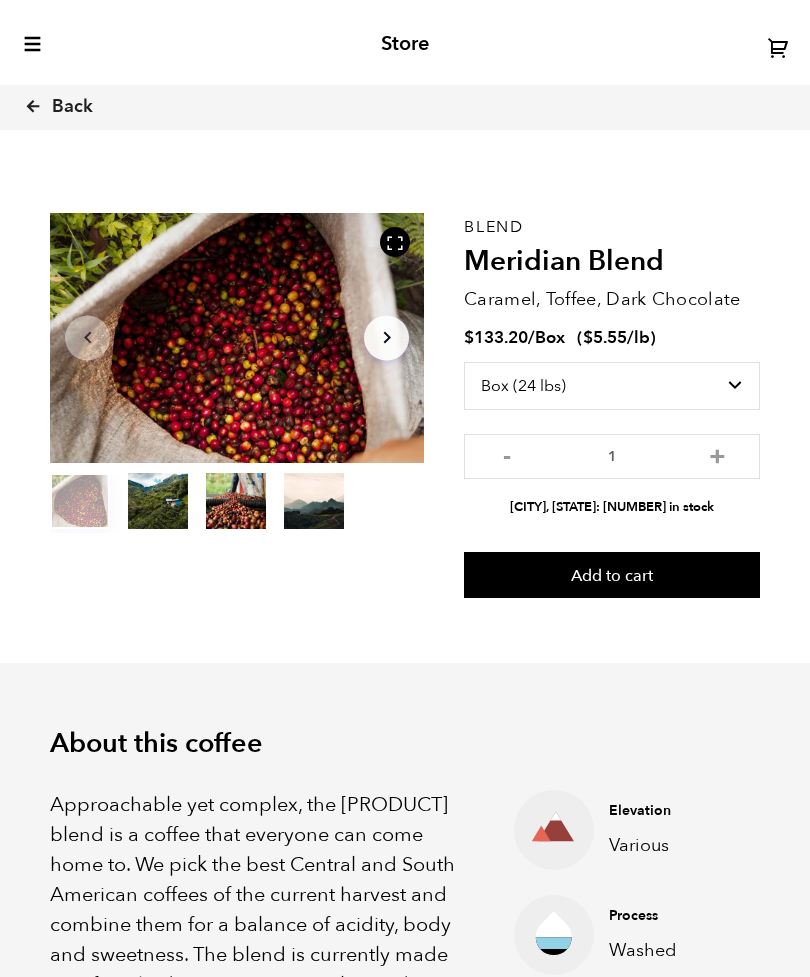 click on "+" at bounding box center (717, 454) 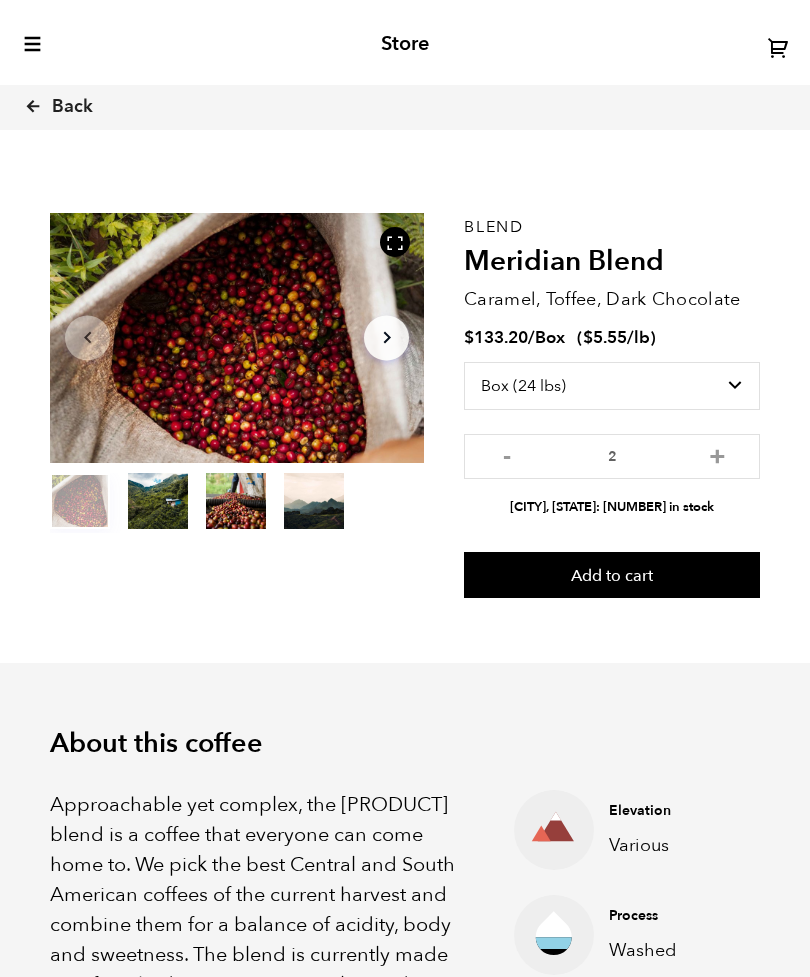 click on "+" at bounding box center [717, 454] 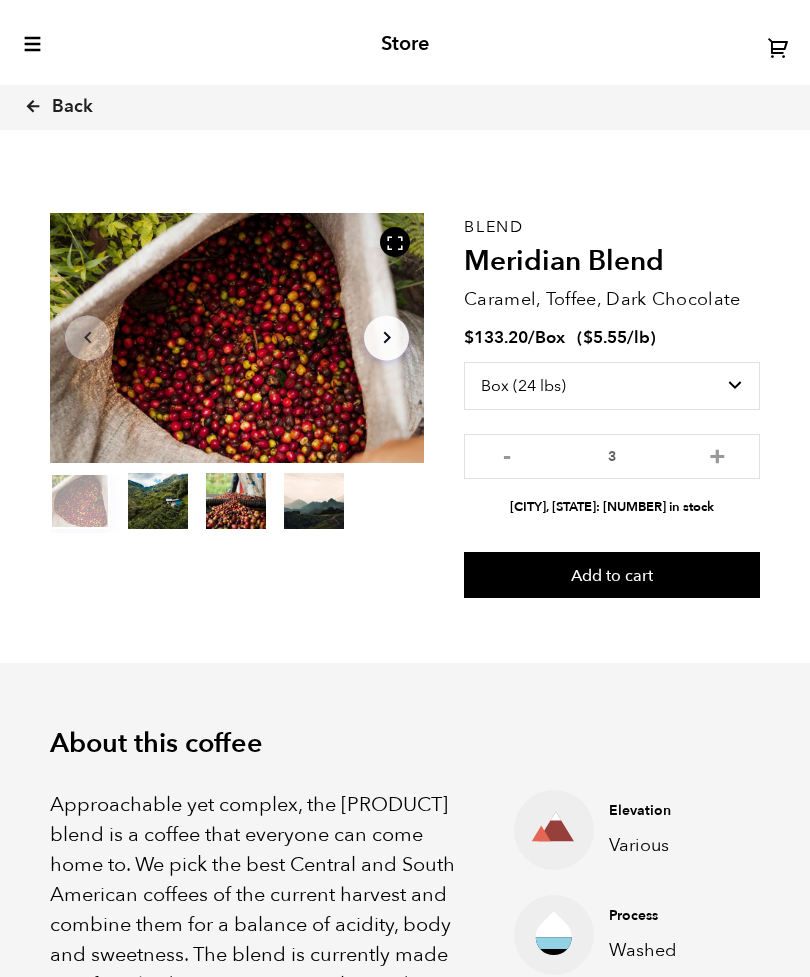 click on "+" at bounding box center [717, 454] 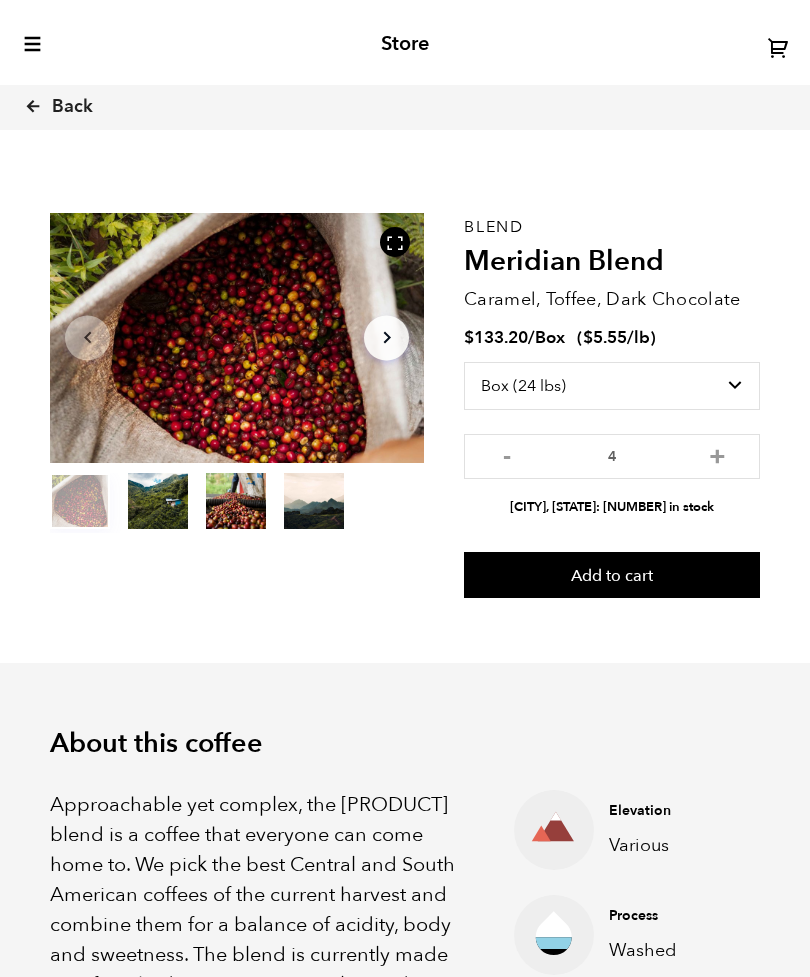 click on "+" at bounding box center [717, 454] 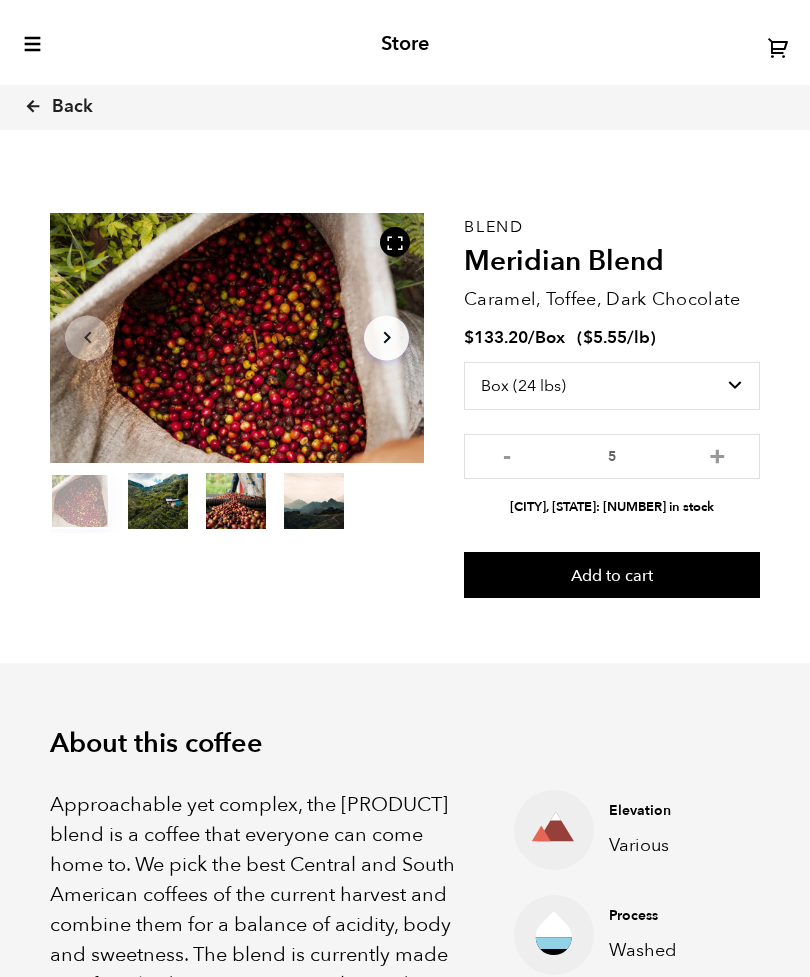 click on "+" at bounding box center (717, 454) 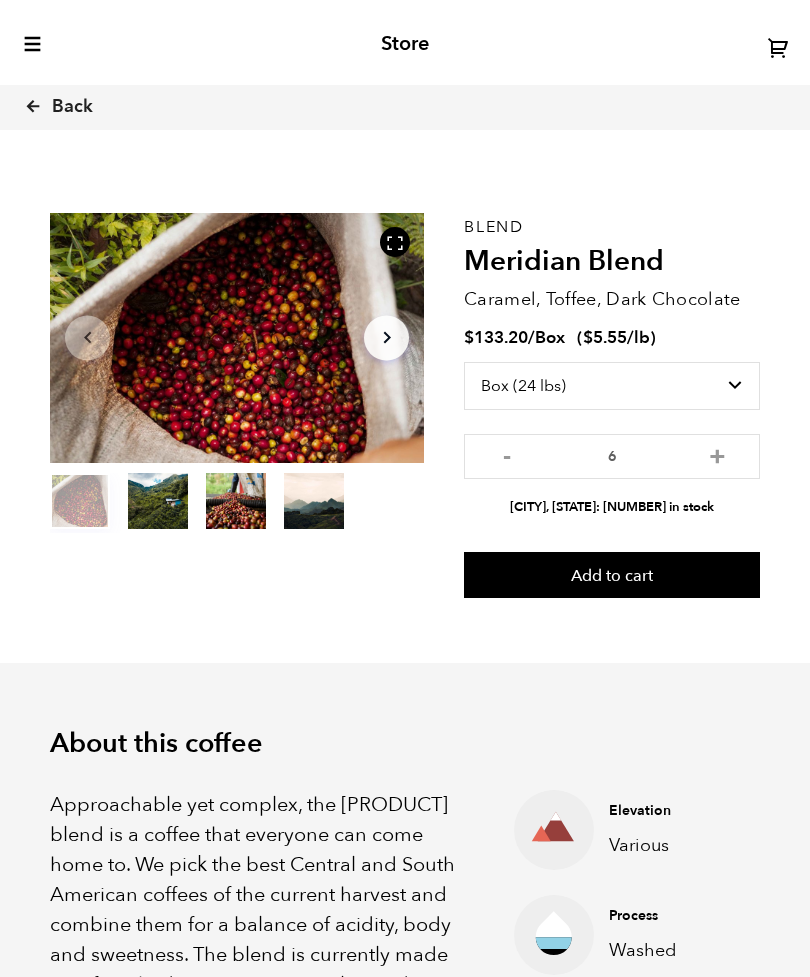 click on "+" at bounding box center [717, 454] 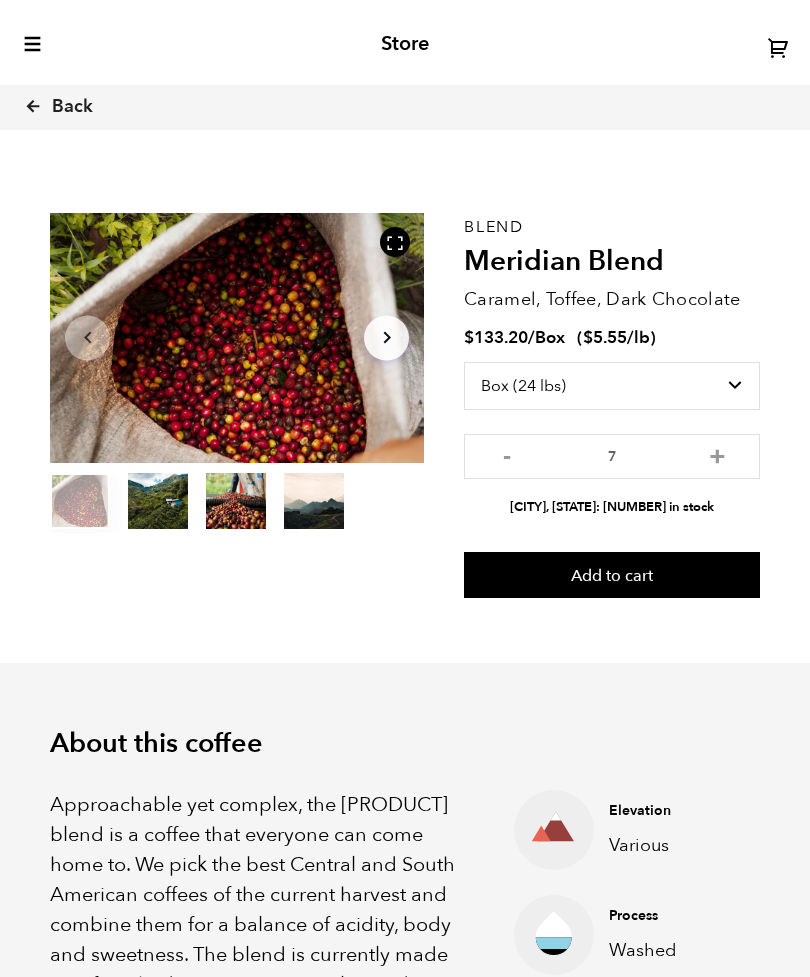click on "+" at bounding box center [717, 454] 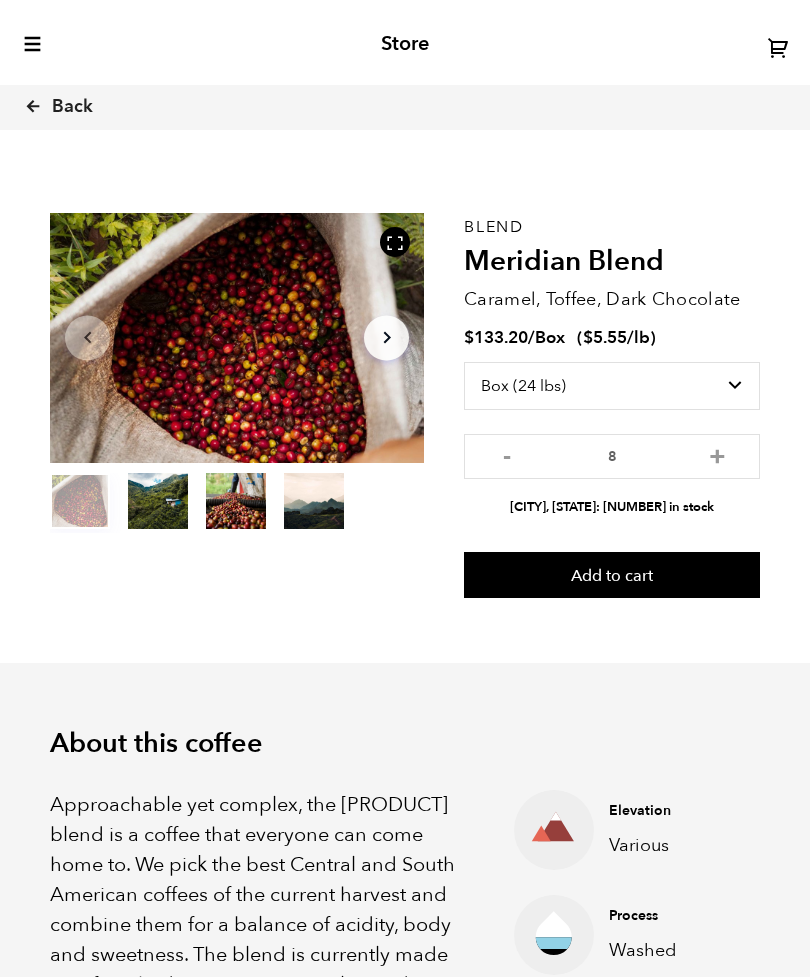 click on "+" at bounding box center (717, 454) 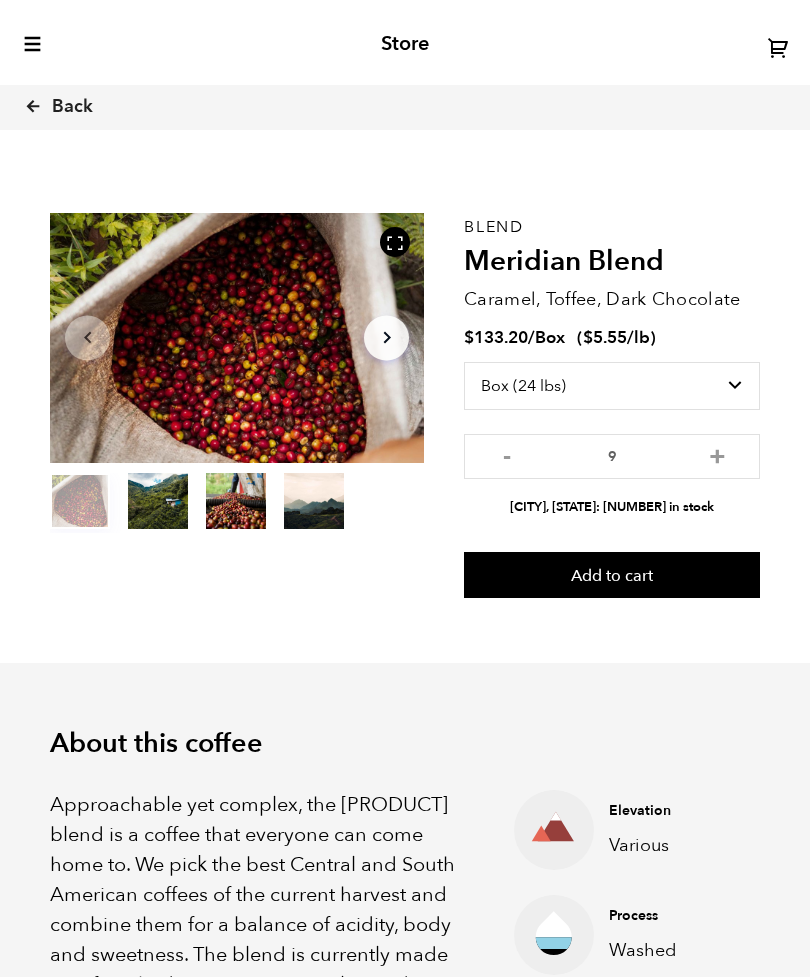 click on "-" at bounding box center [506, 454] 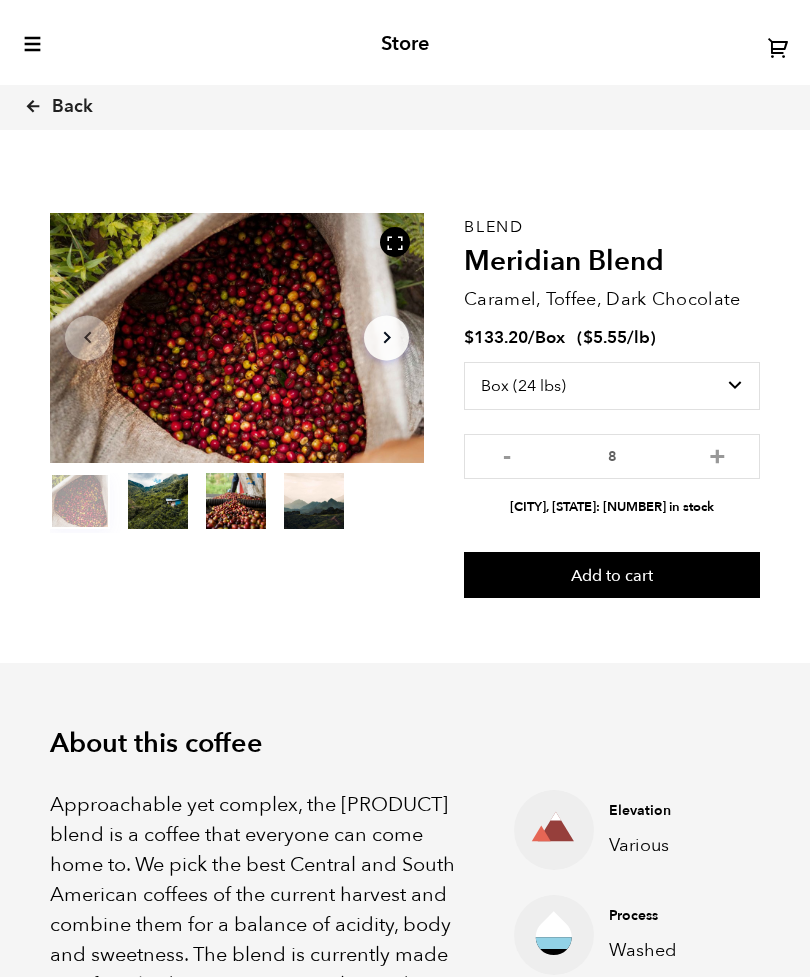 click on "-" at bounding box center (506, 454) 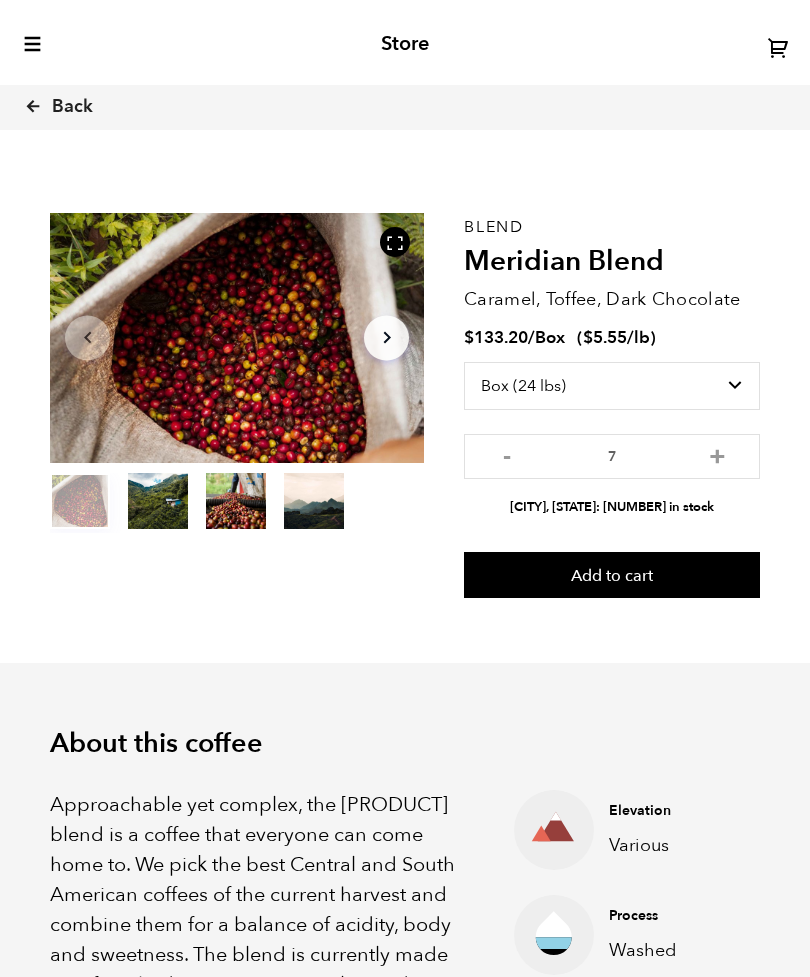 click on "-" at bounding box center (506, 454) 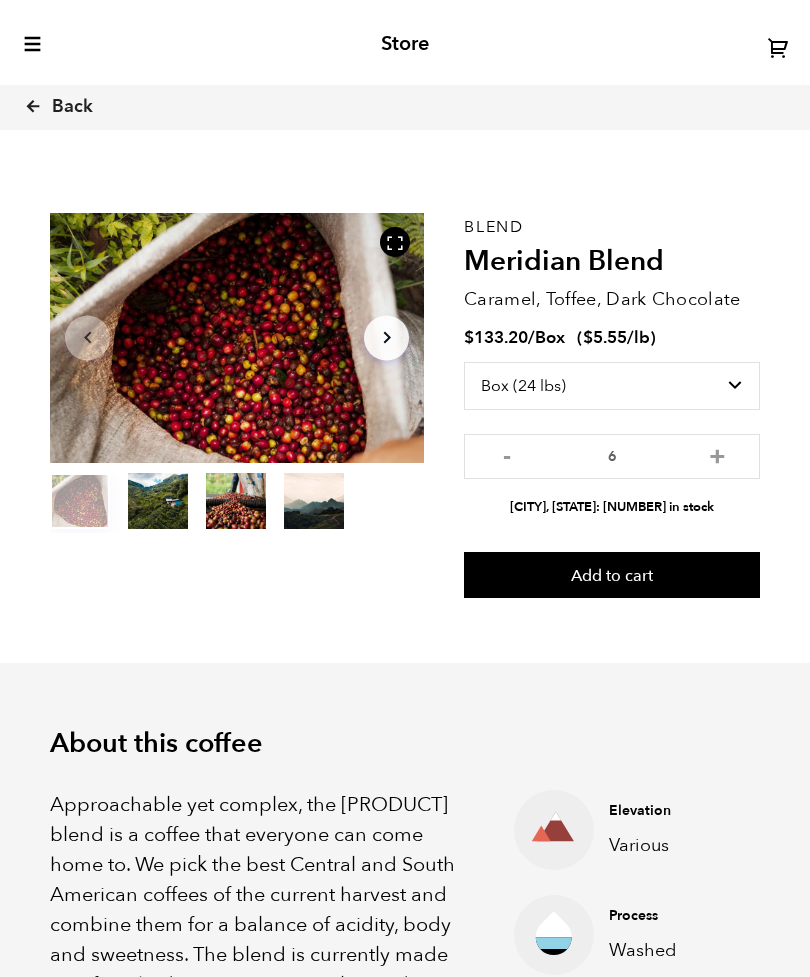 click on "-" at bounding box center (506, 454) 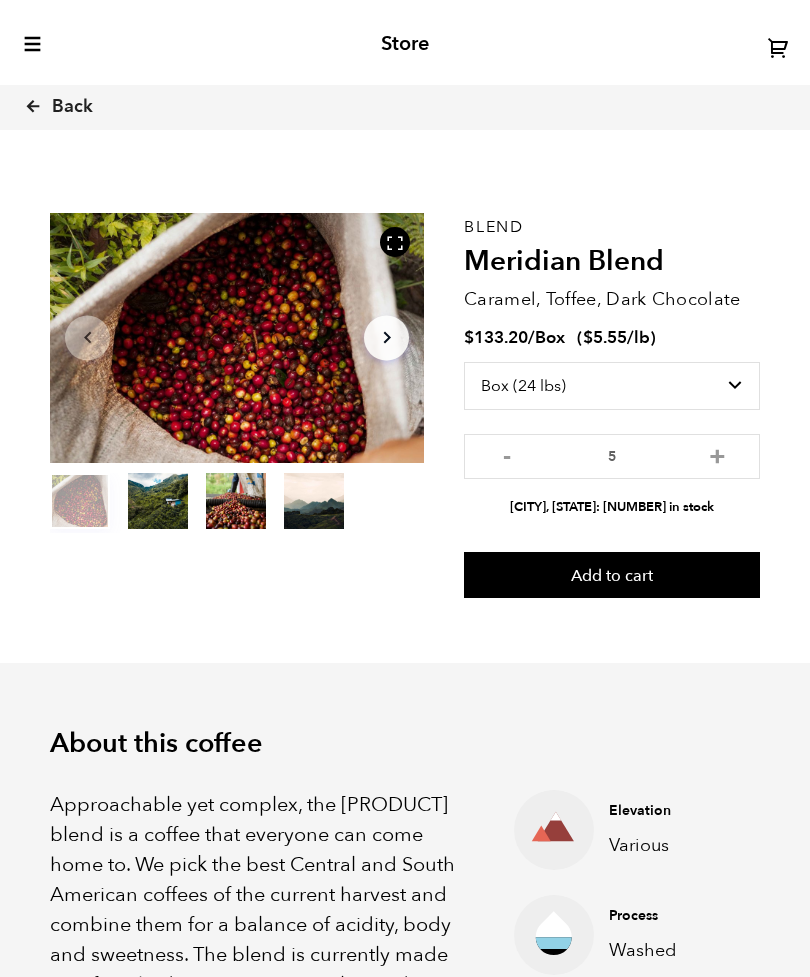 click on "-" at bounding box center [506, 454] 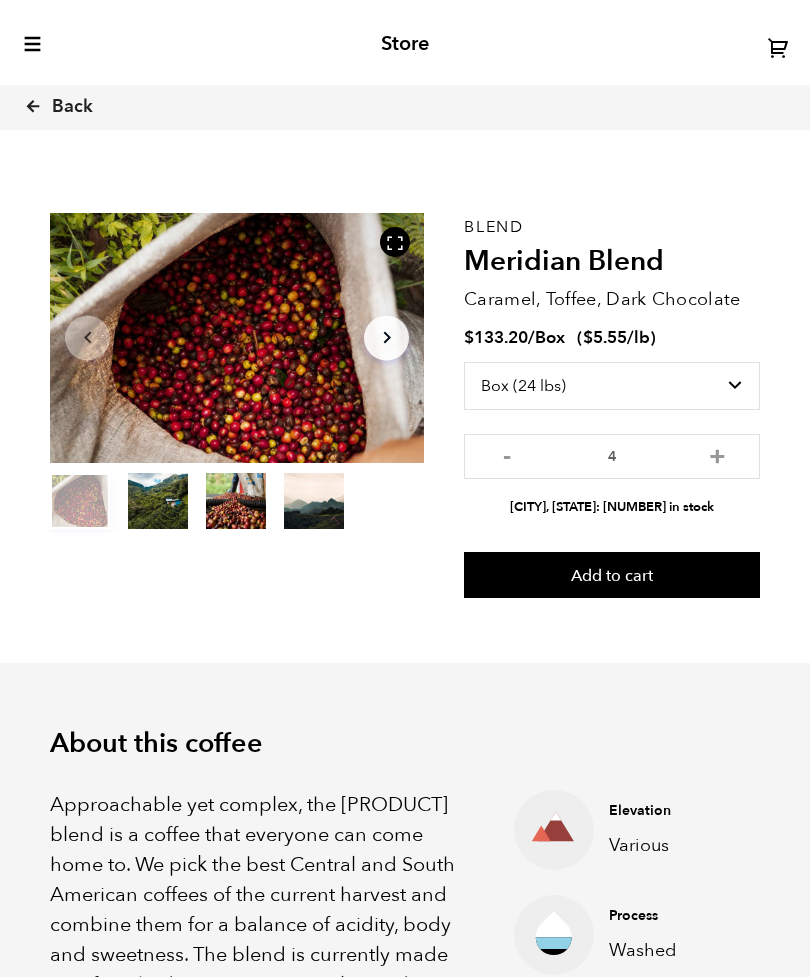 click on "-" at bounding box center (506, 454) 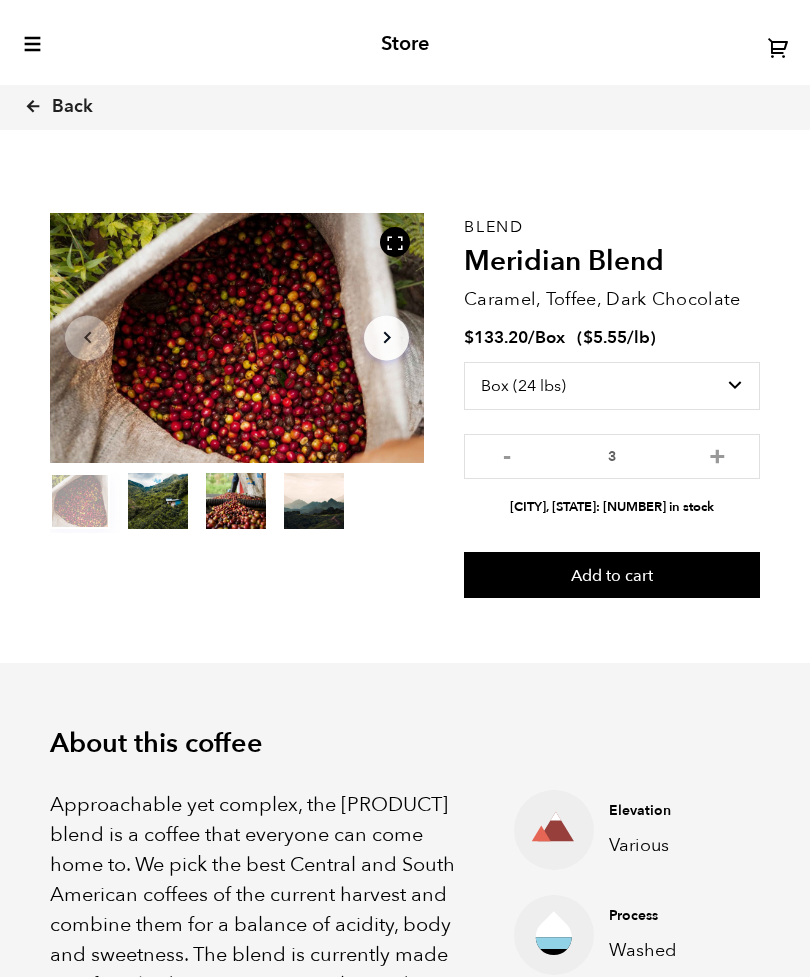click on "-" at bounding box center (506, 454) 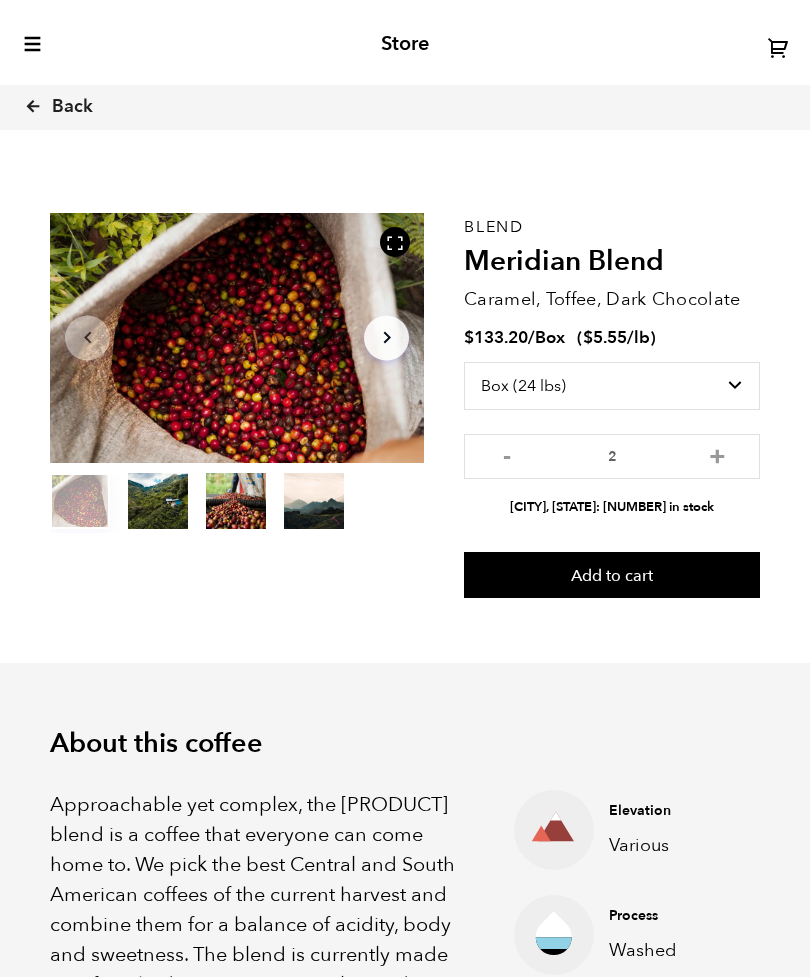 click on "-" at bounding box center (506, 454) 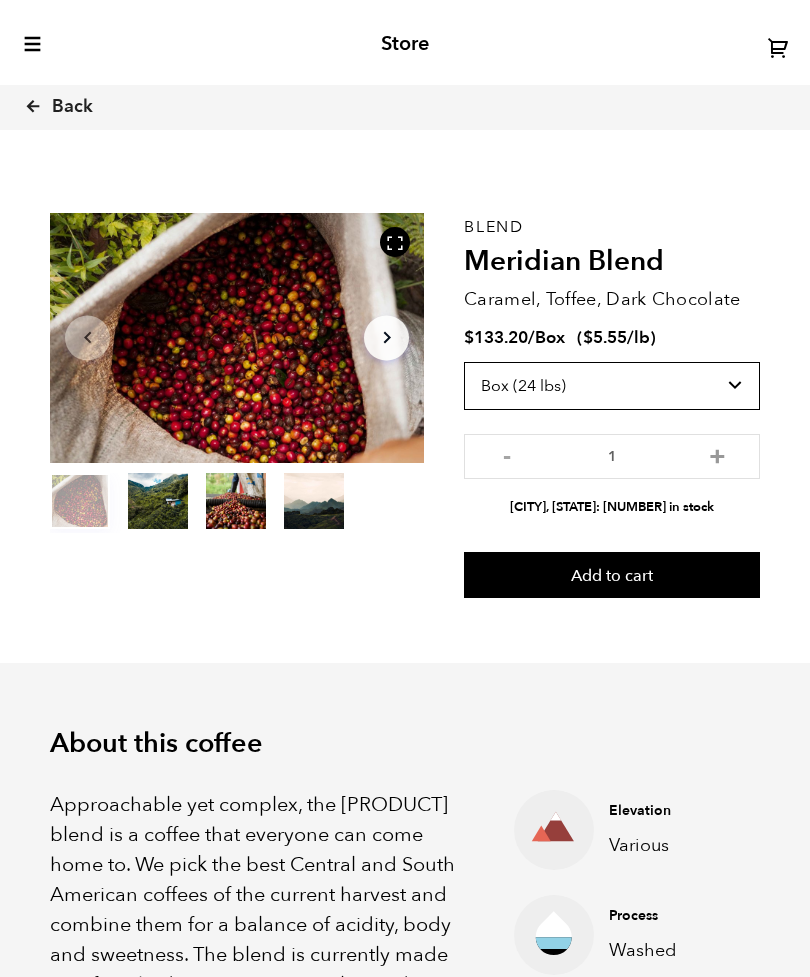 click on "Select size   Bag (60kg) (132 lbs) Box (24 lbs)" at bounding box center (612, 386) 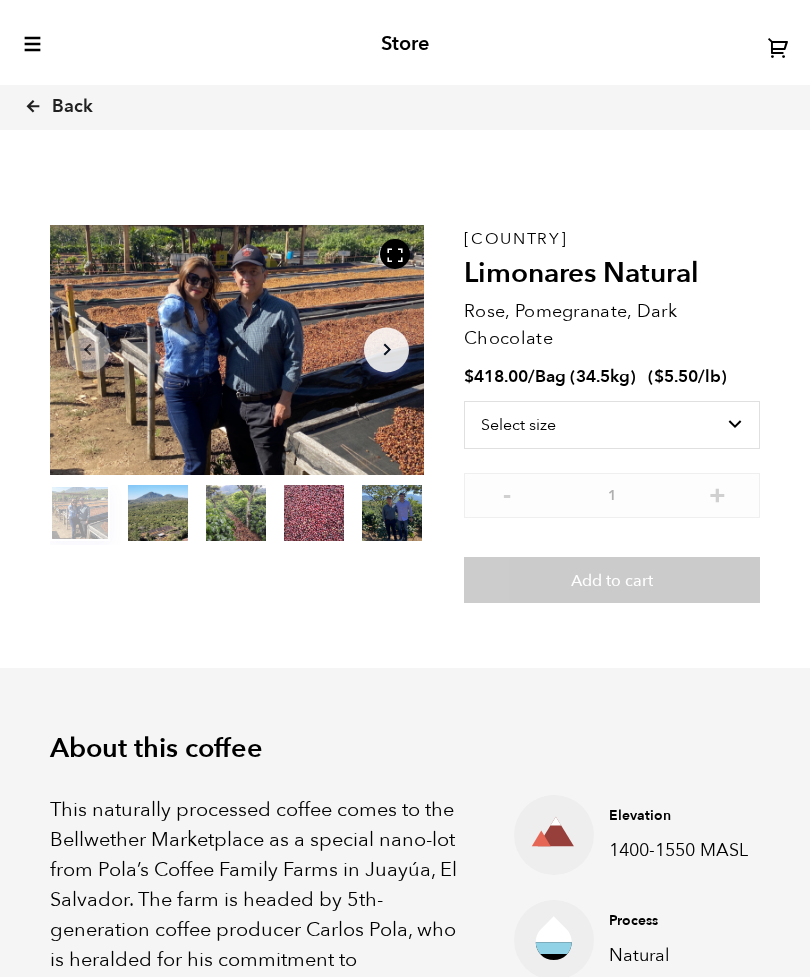 scroll, scrollTop: 0, scrollLeft: 0, axis: both 